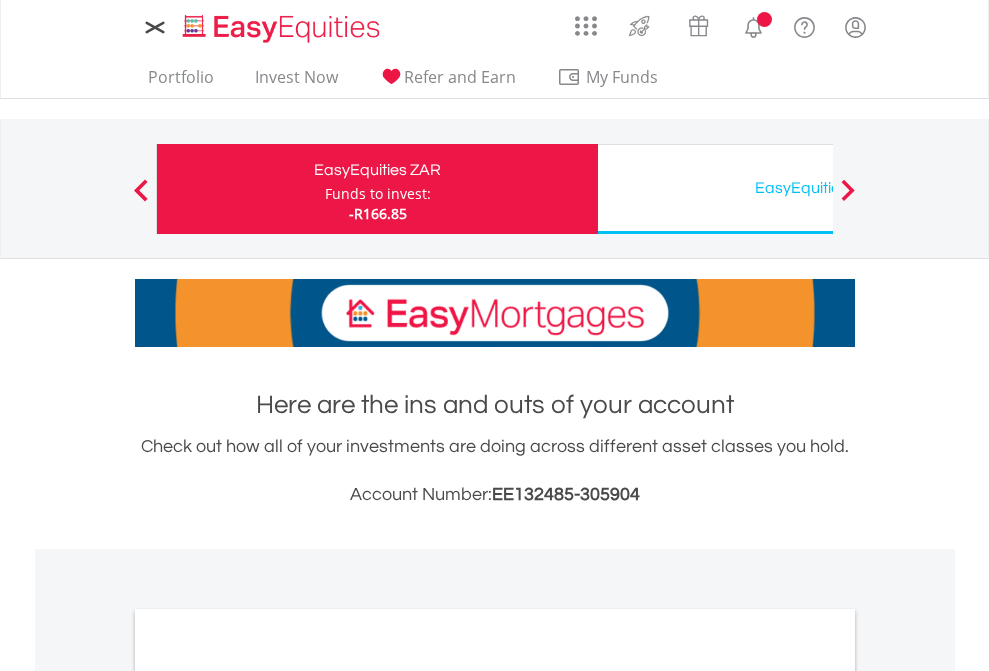 scroll, scrollTop: 0, scrollLeft: 0, axis: both 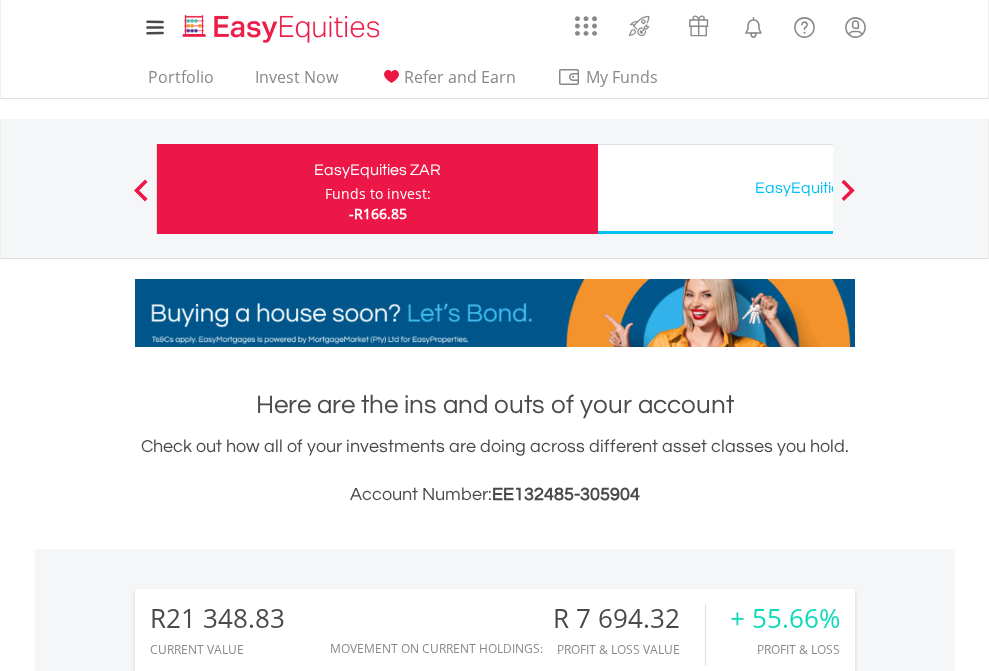 click on "Funds to invest:" at bounding box center [378, 194] 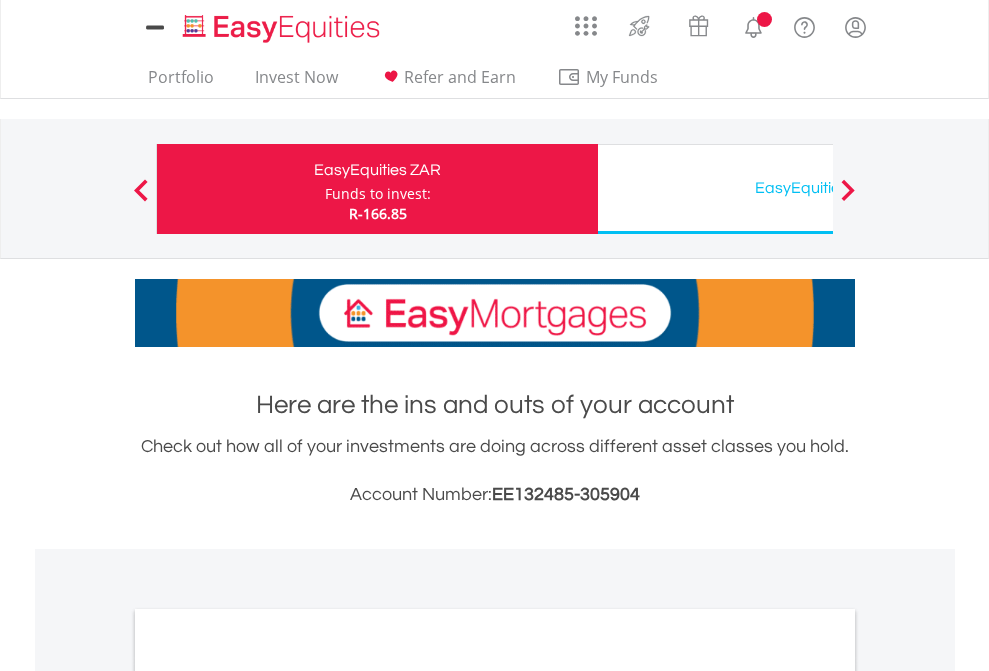 scroll, scrollTop: 0, scrollLeft: 0, axis: both 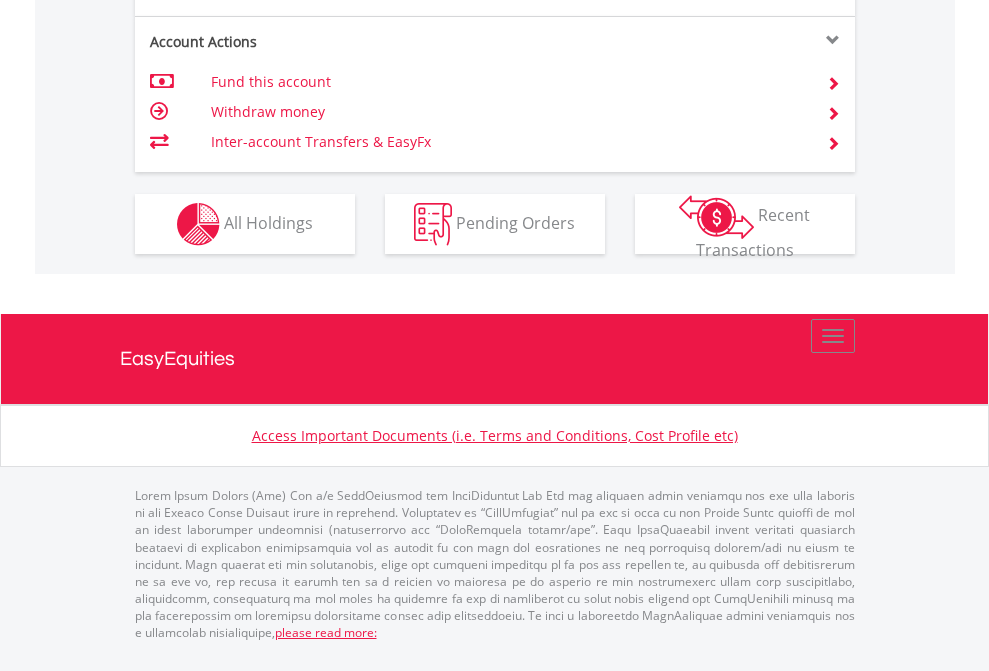 click on "Investment types" at bounding box center (706, -337) 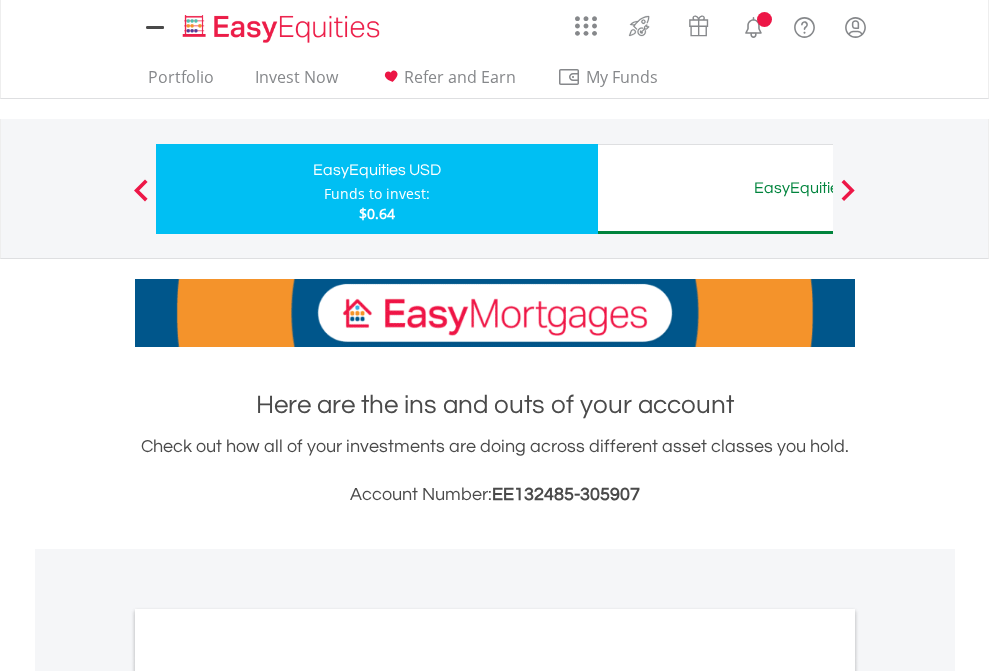 scroll, scrollTop: 0, scrollLeft: 0, axis: both 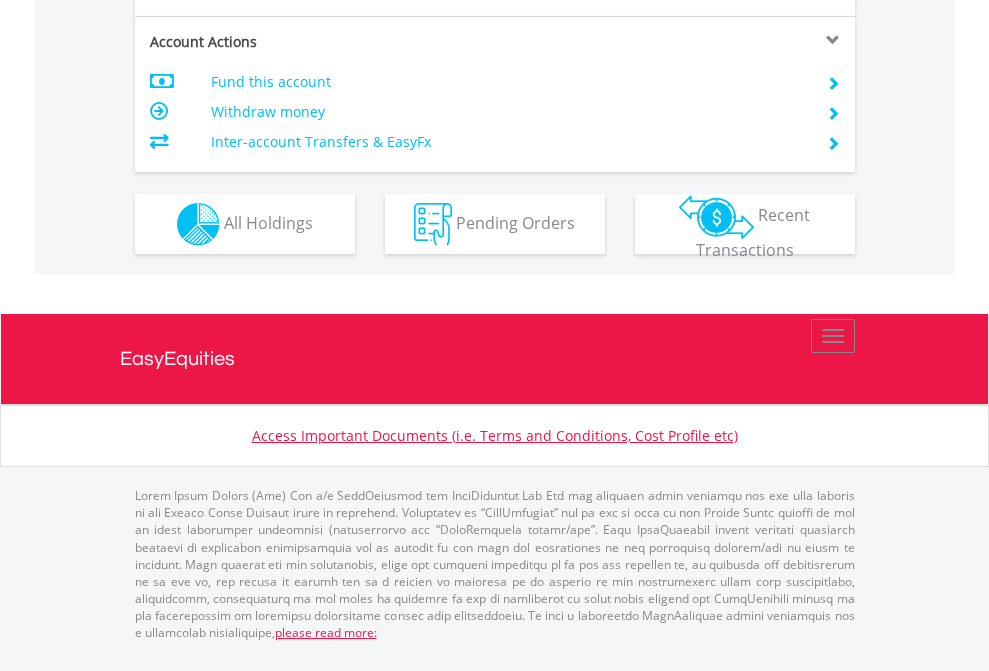 click on "Investment types" at bounding box center [706, -337] 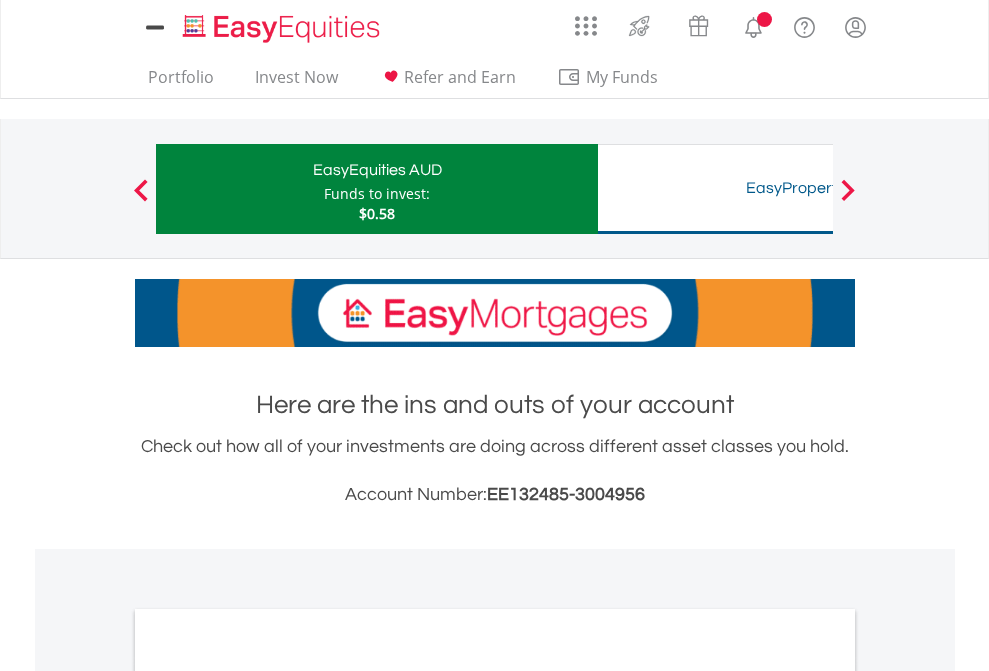 scroll, scrollTop: 0, scrollLeft: 0, axis: both 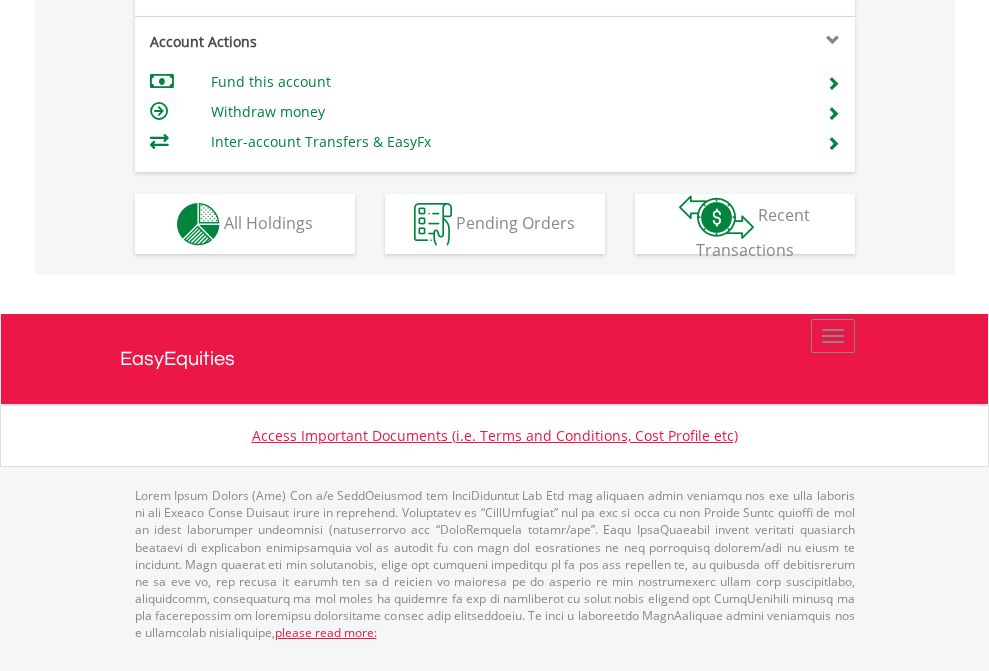 click on "Investment types" at bounding box center [706, -337] 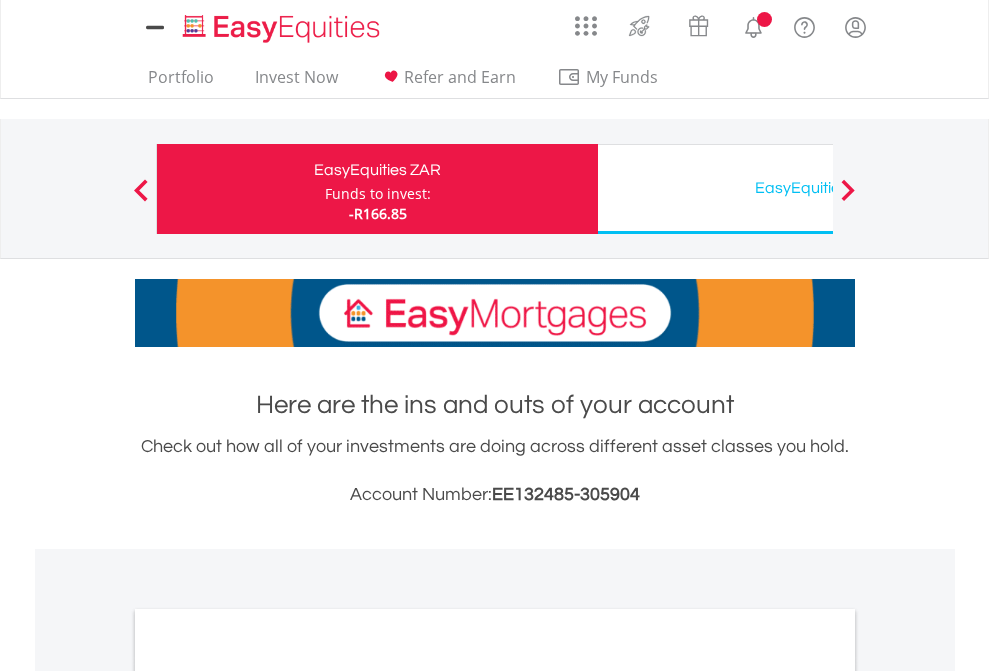 scroll, scrollTop: 0, scrollLeft: 0, axis: both 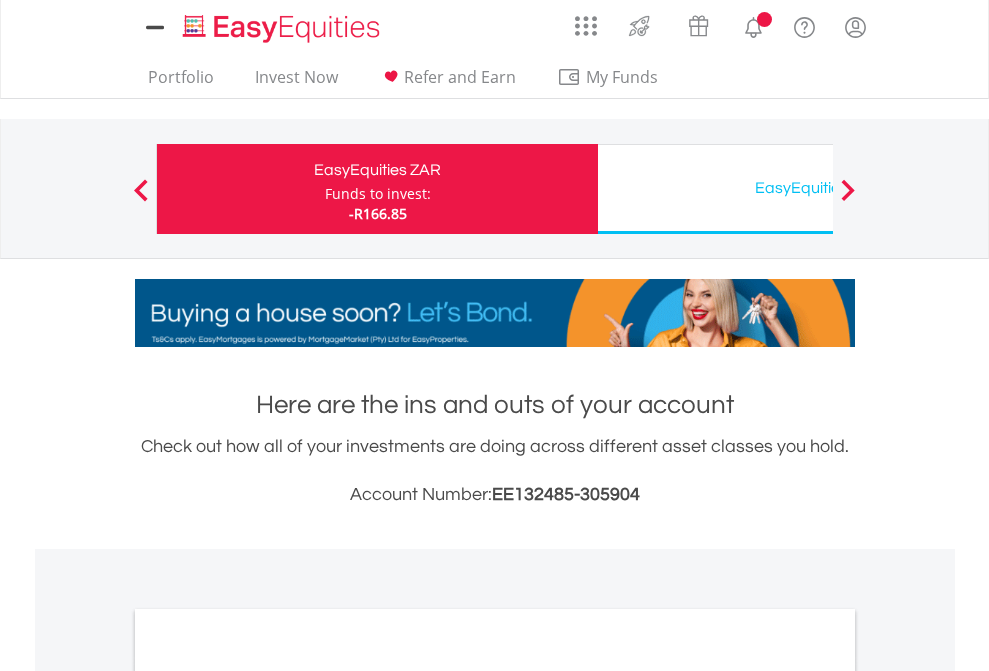 click on "All Holdings" at bounding box center (268, 1096) 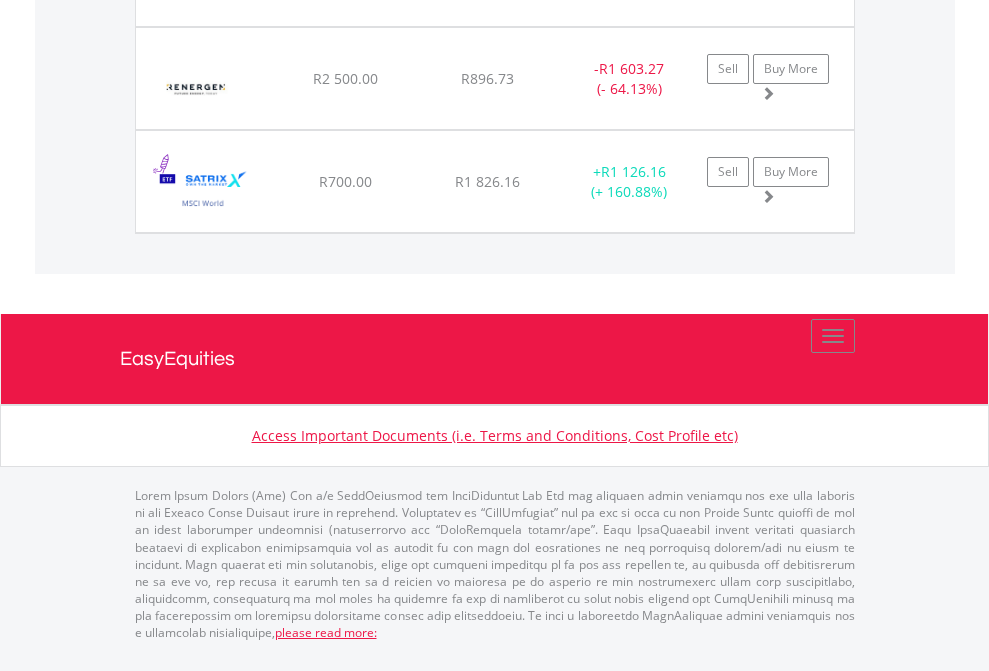scroll, scrollTop: 2305, scrollLeft: 0, axis: vertical 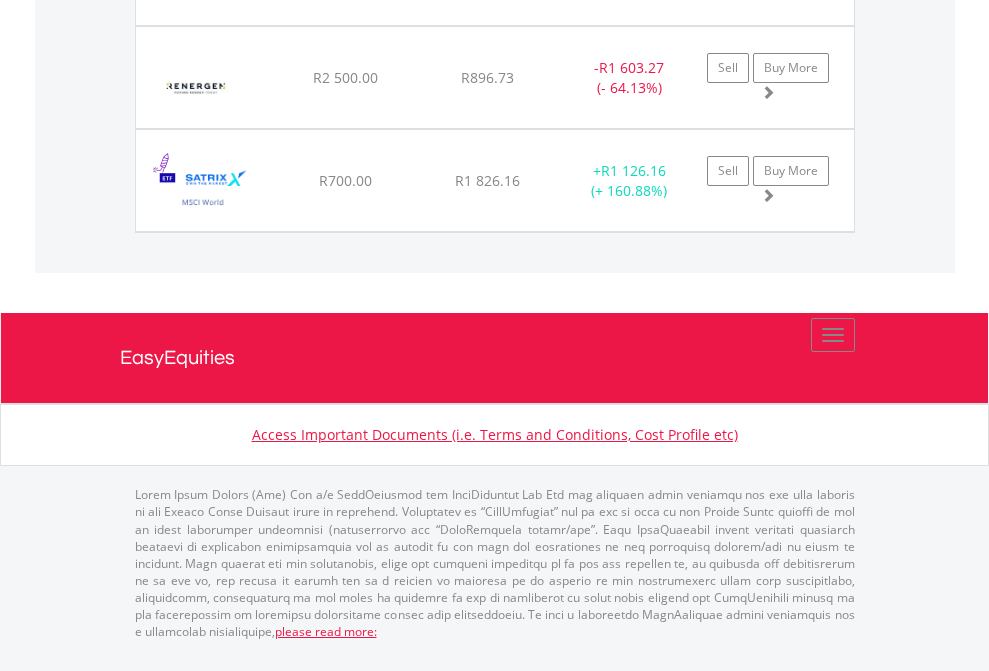 click on "EasyEquities USD" at bounding box center [818, -2037] 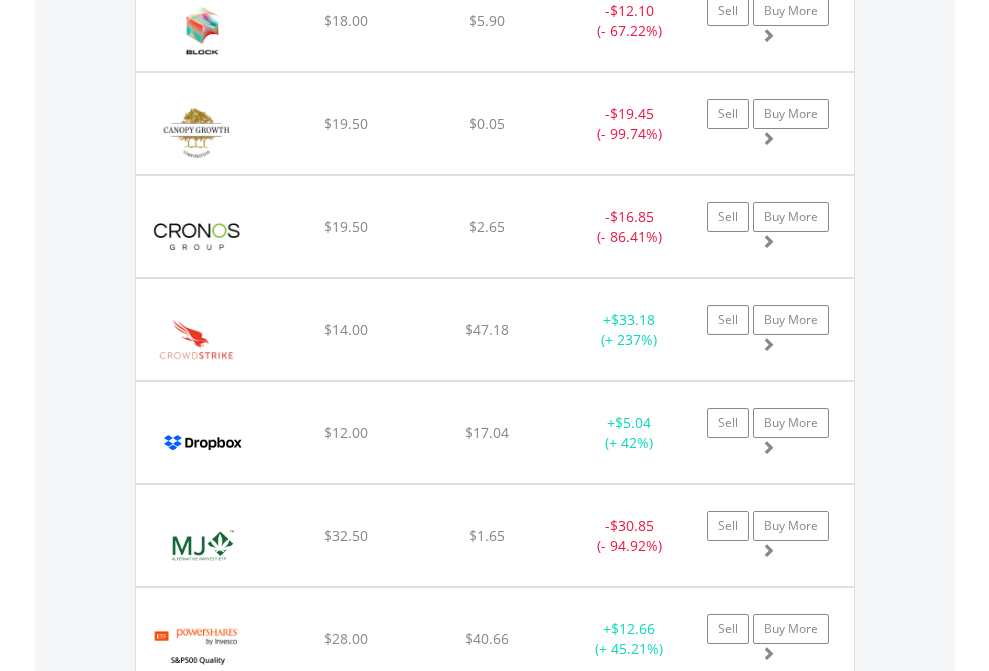 scroll, scrollTop: 2265, scrollLeft: 0, axis: vertical 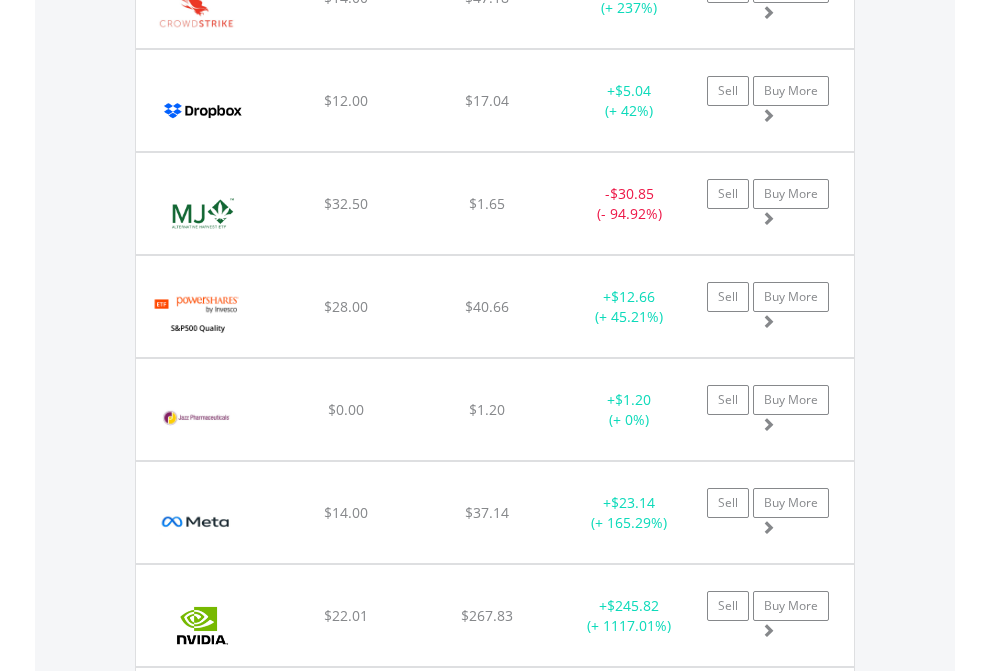 click on "EasyEquities AUD" at bounding box center [818, -2077] 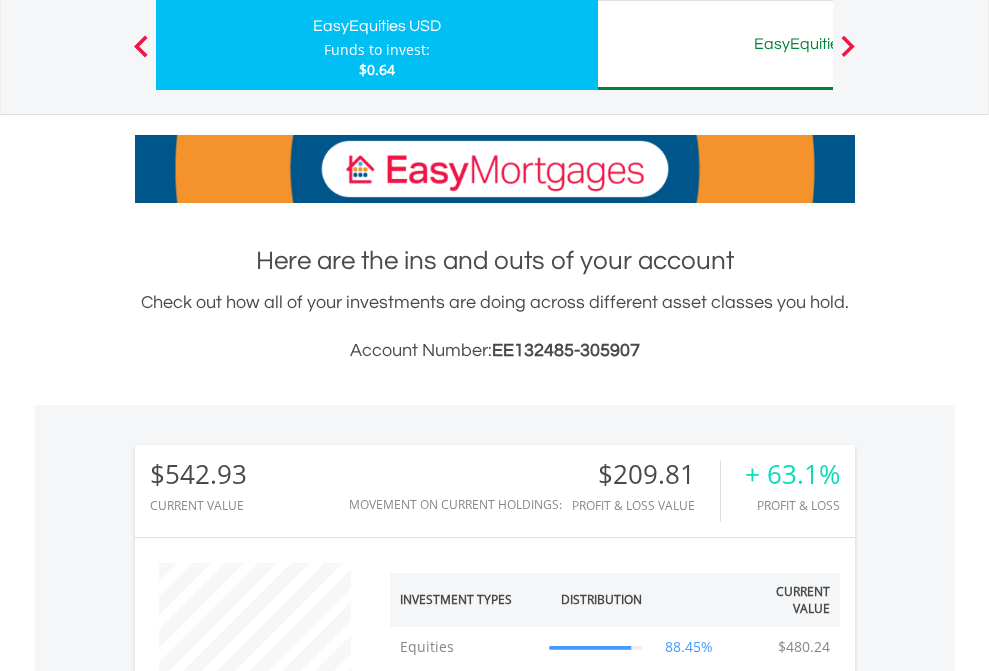 click on "All Holdings" at bounding box center (268, 1362) 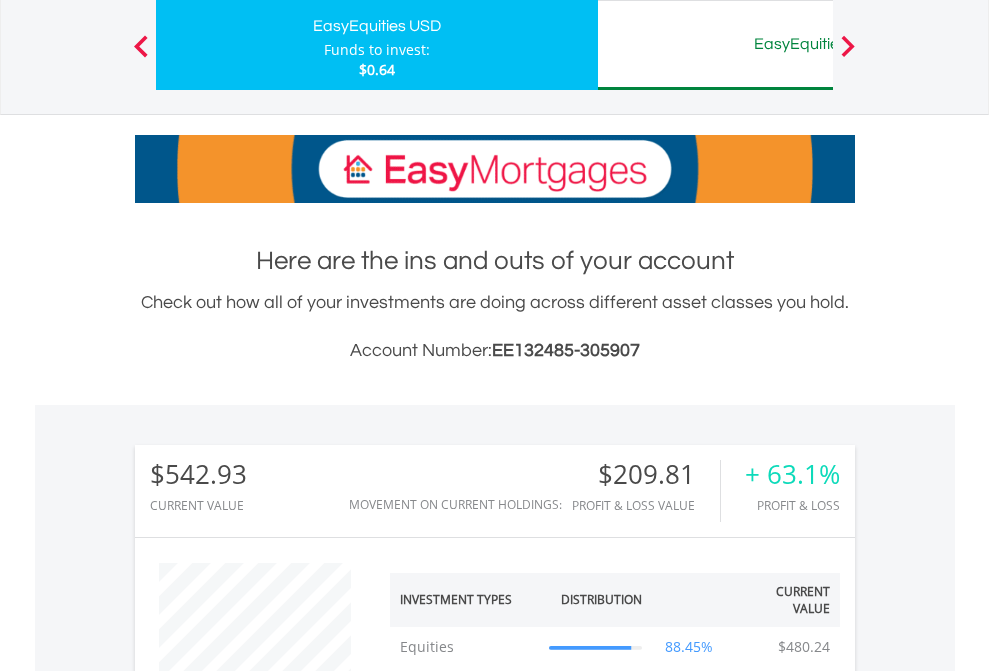 scroll, scrollTop: 1533, scrollLeft: 0, axis: vertical 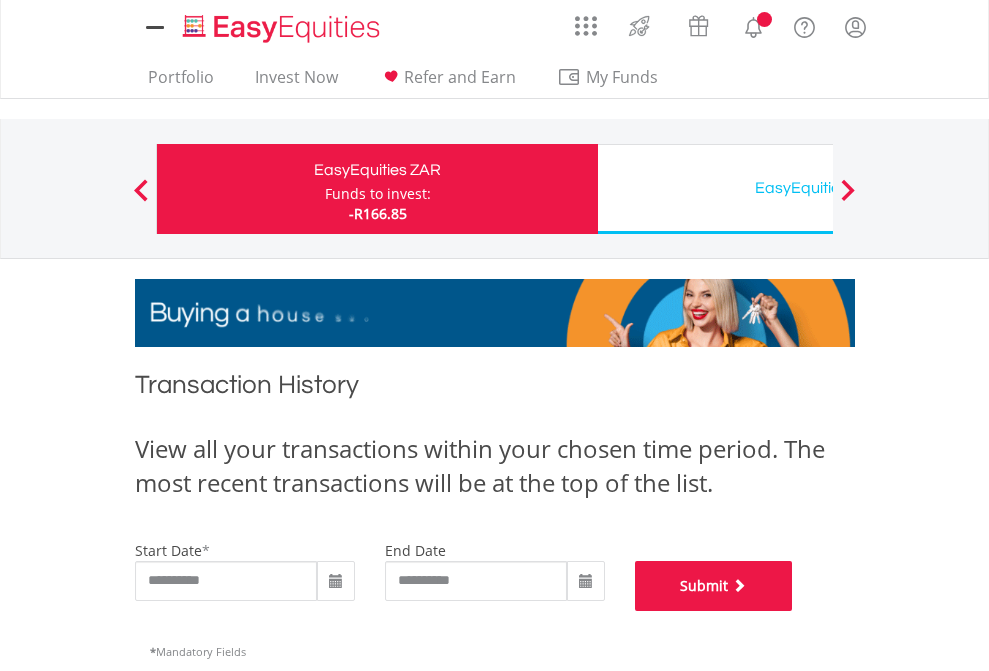 click on "Submit" at bounding box center (714, 586) 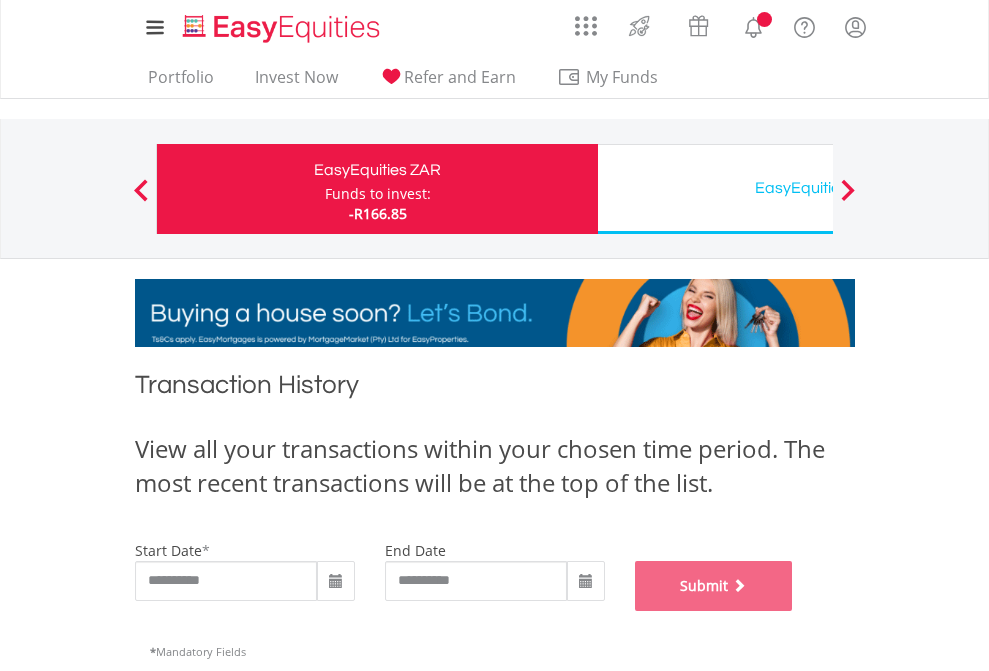 scroll, scrollTop: 811, scrollLeft: 0, axis: vertical 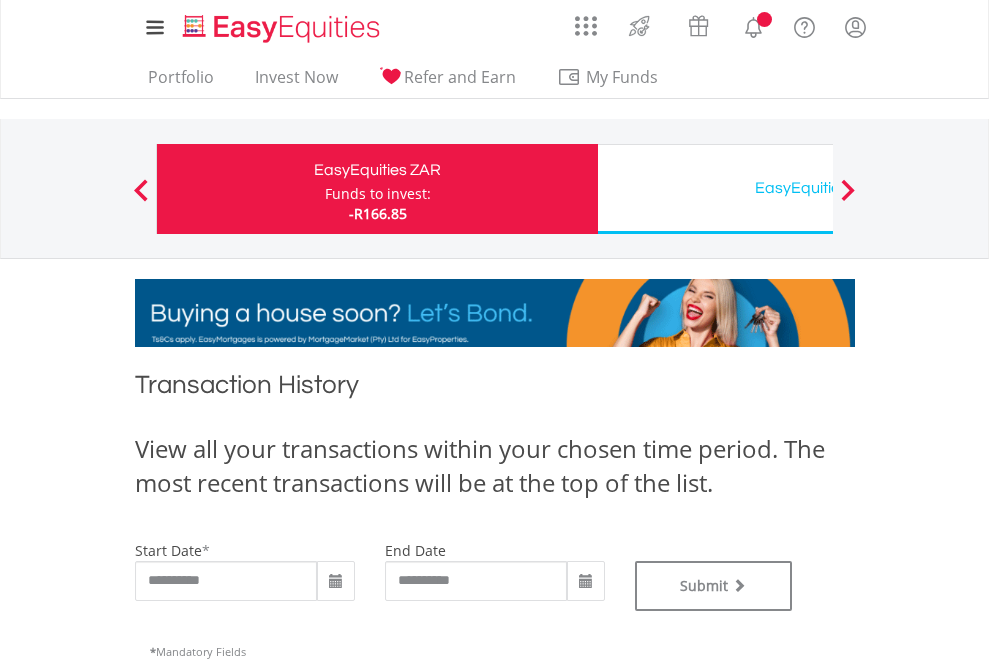 click on "EasyEquities USD" at bounding box center (818, 188) 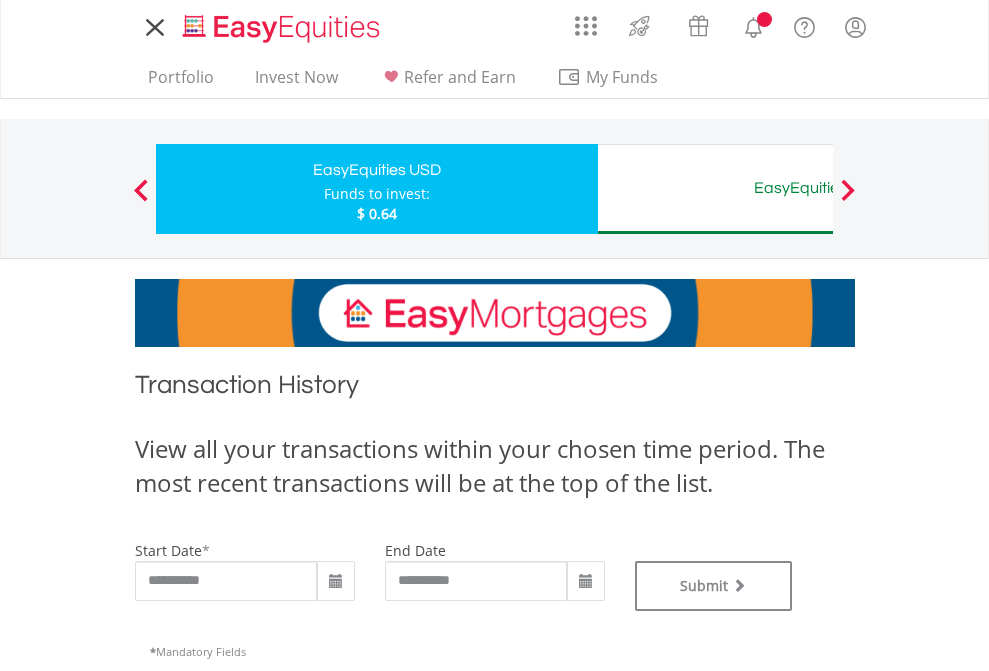 scroll, scrollTop: 0, scrollLeft: 0, axis: both 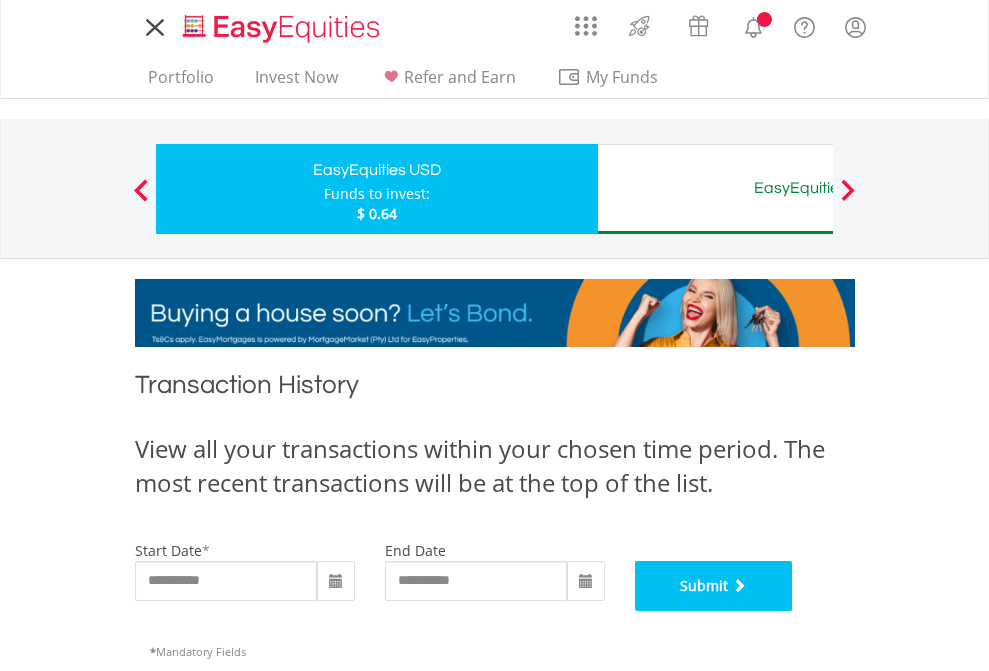 click on "Submit" at bounding box center (714, 586) 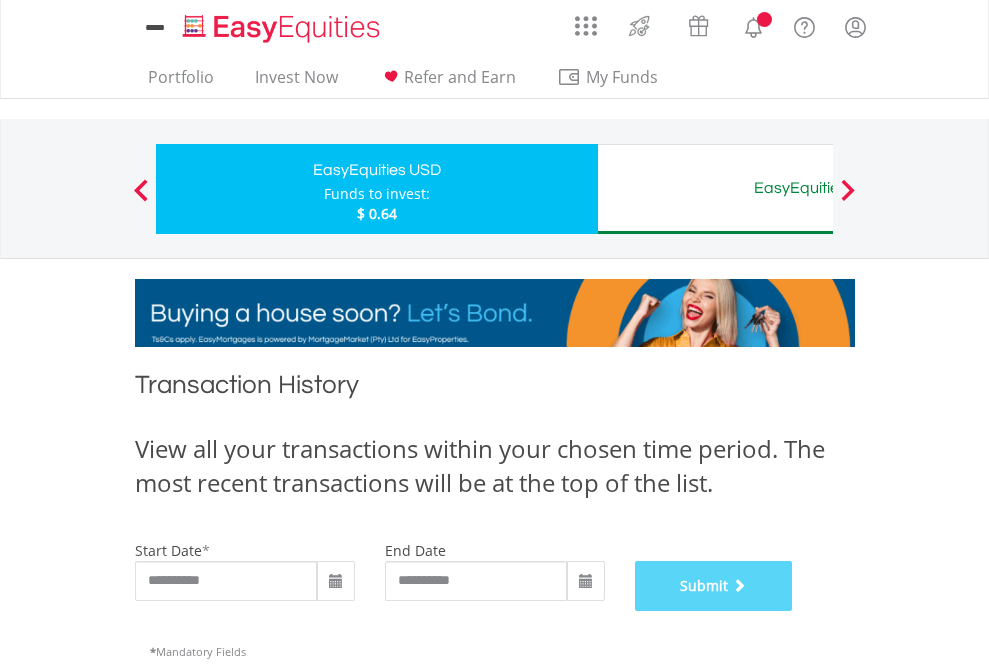 scroll, scrollTop: 811, scrollLeft: 0, axis: vertical 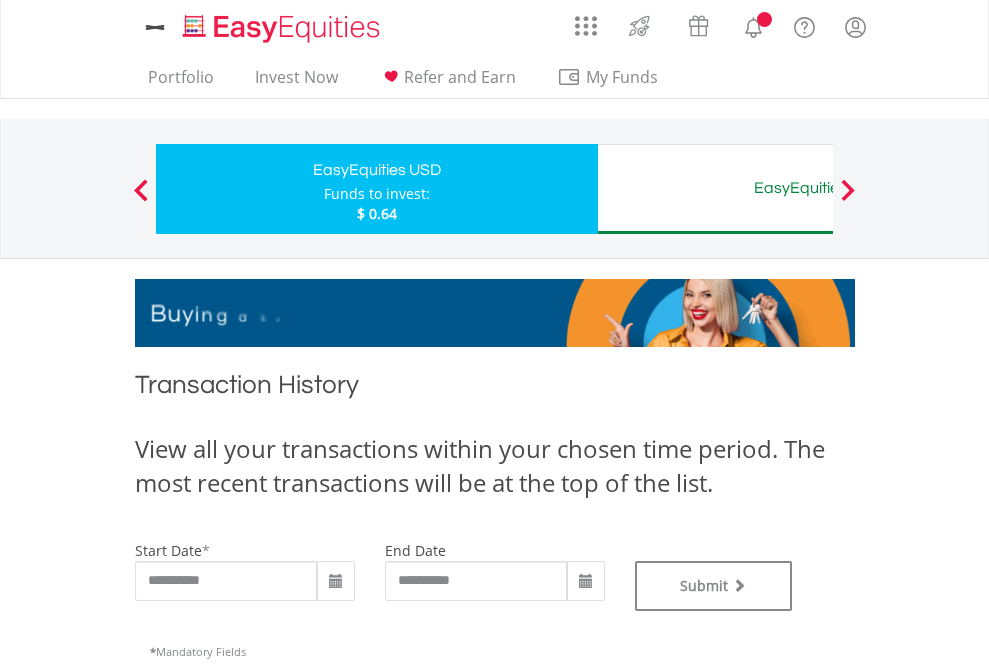 click on "EasyEquities AUD" at bounding box center [818, 188] 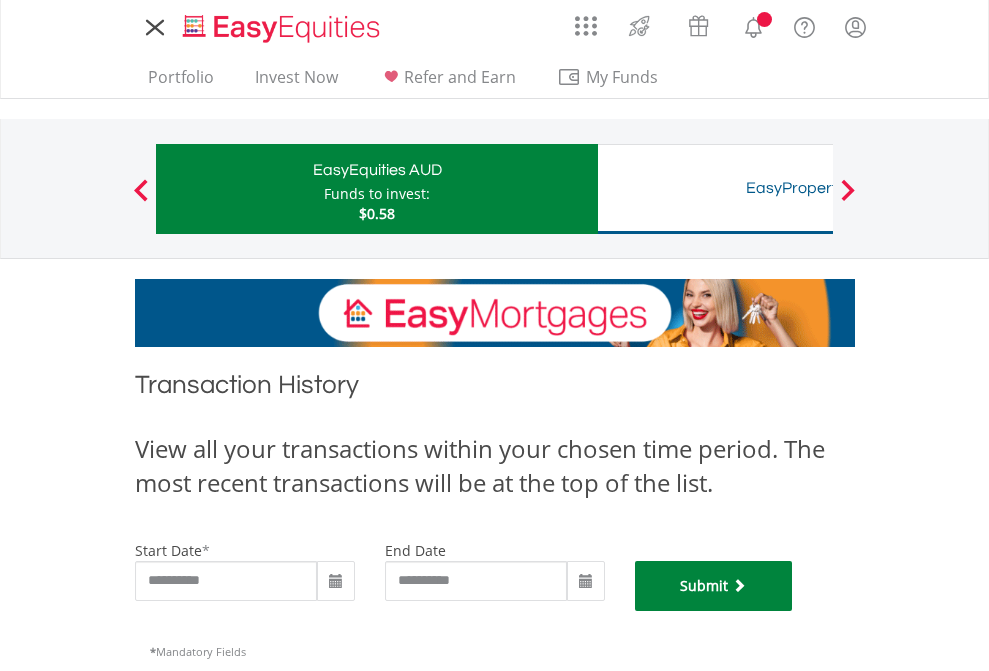 click on "Submit" at bounding box center (714, 586) 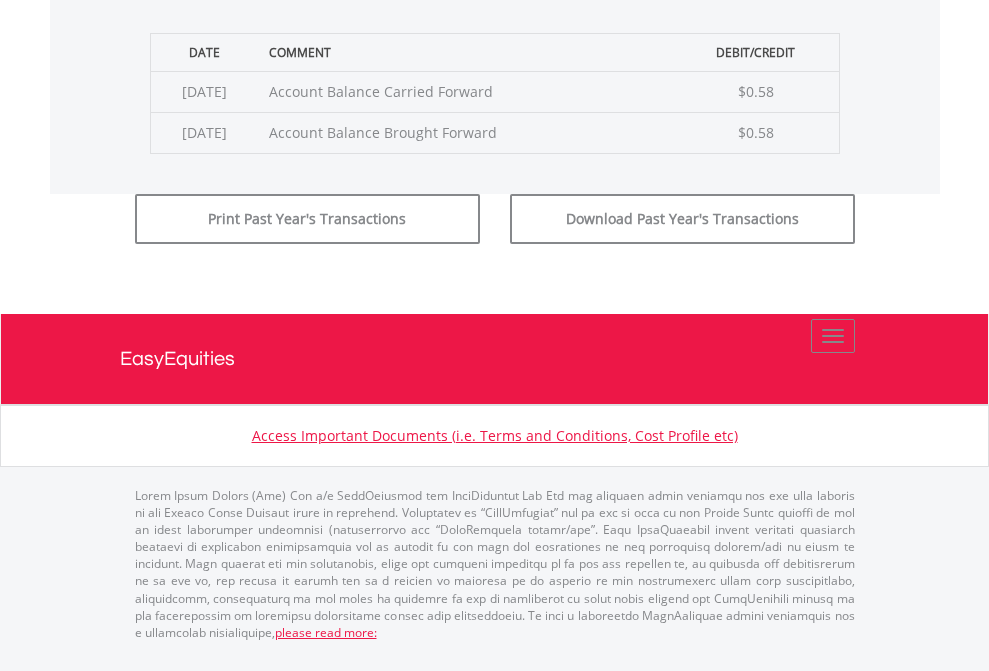 scroll, scrollTop: 811, scrollLeft: 0, axis: vertical 